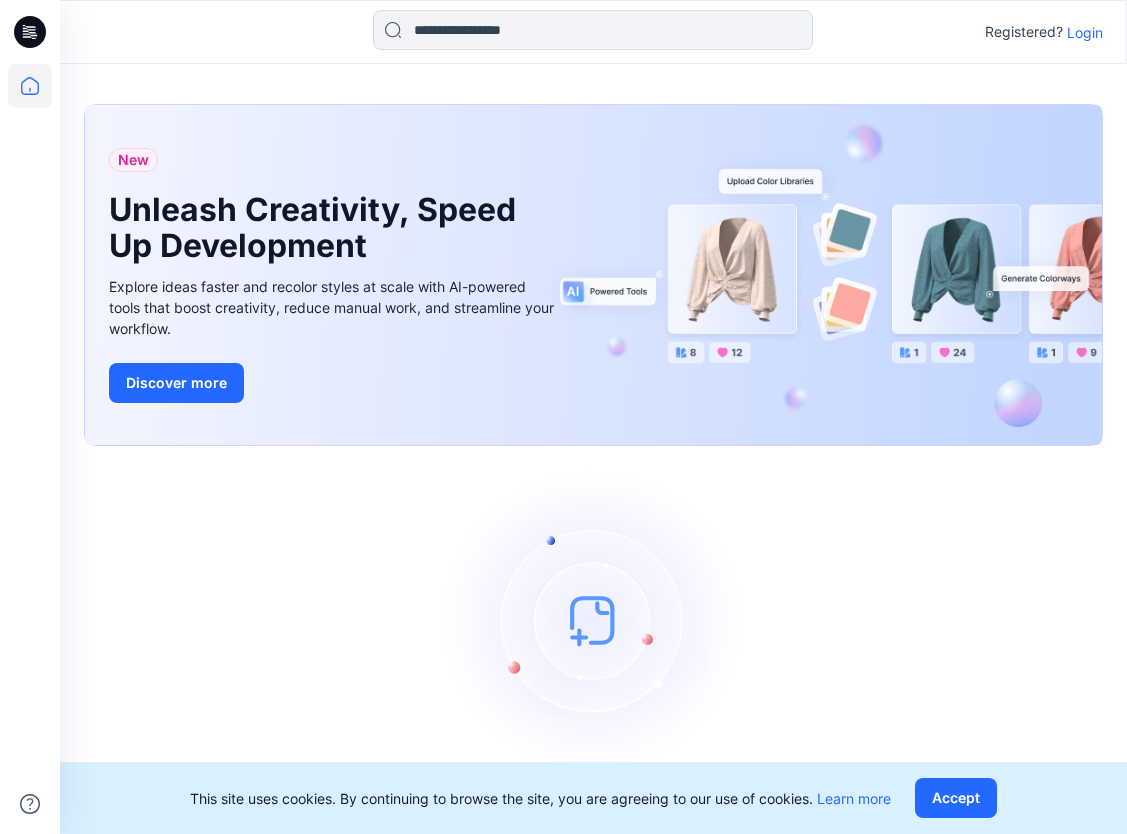 scroll, scrollTop: 0, scrollLeft: 0, axis: both 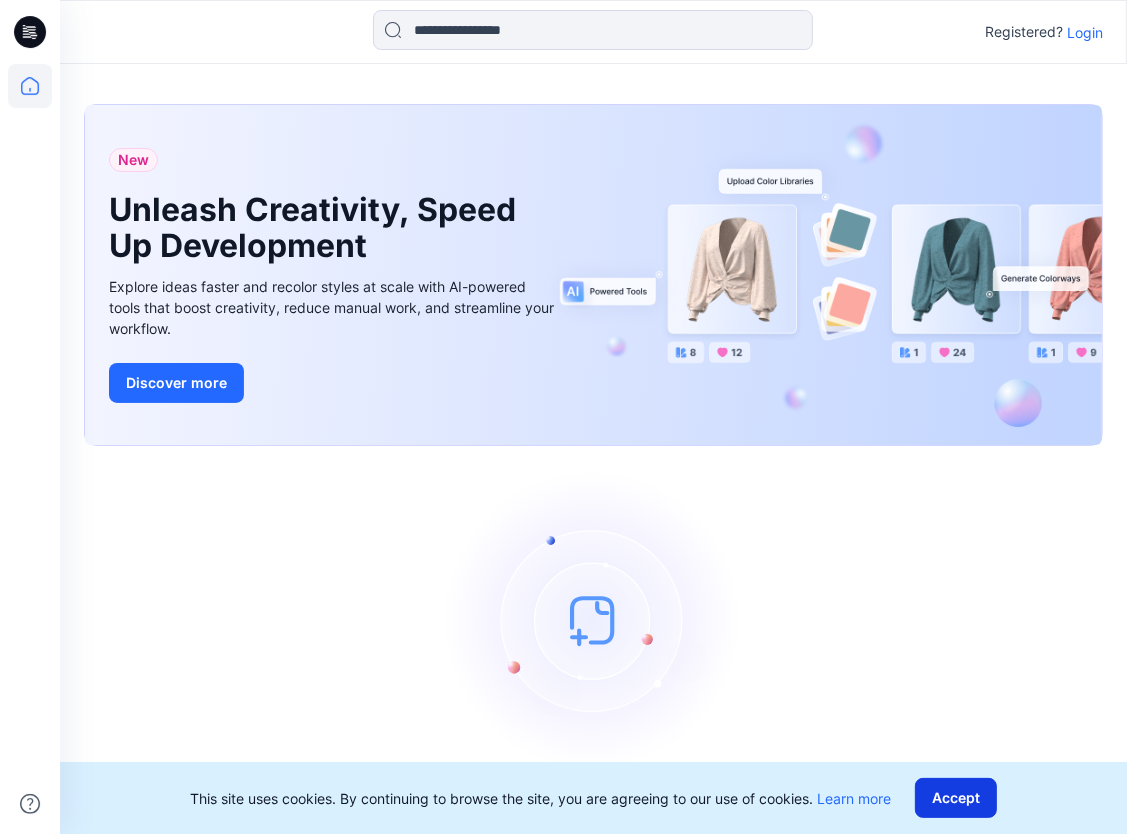 click on "Accept" at bounding box center [956, 798] 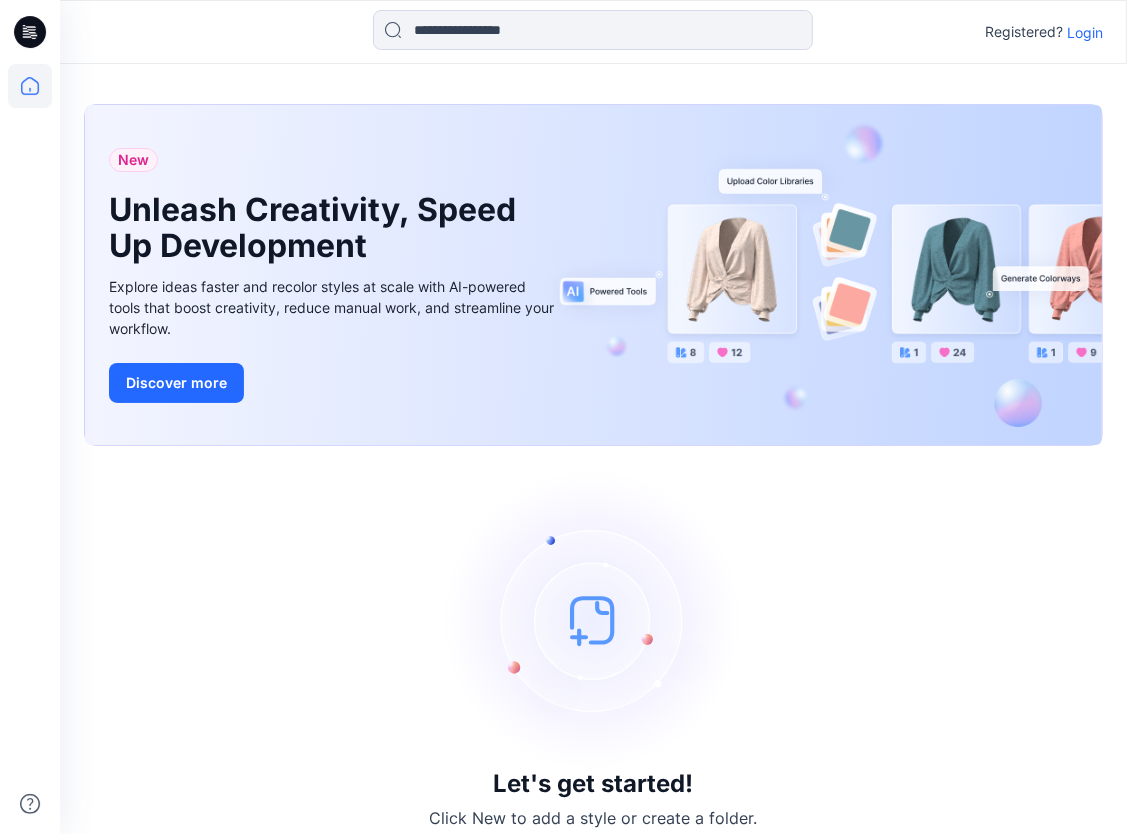 click at bounding box center [30, 32] 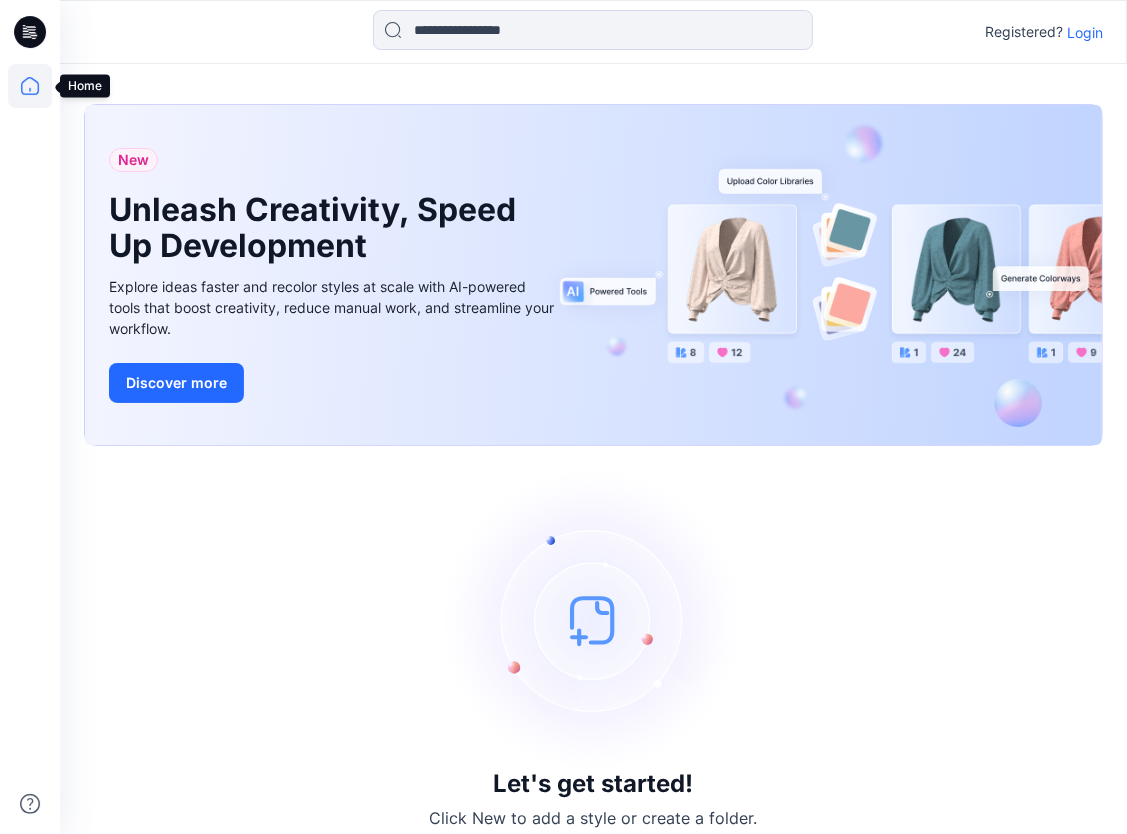 click 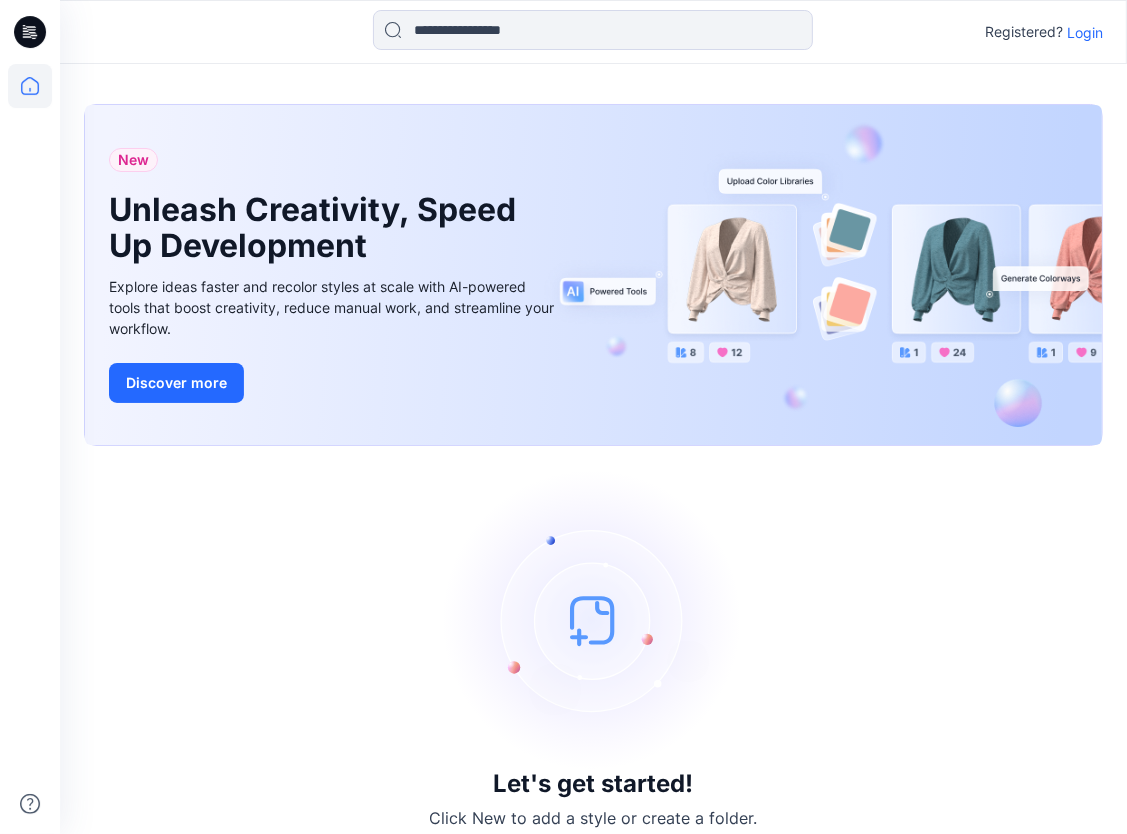 click 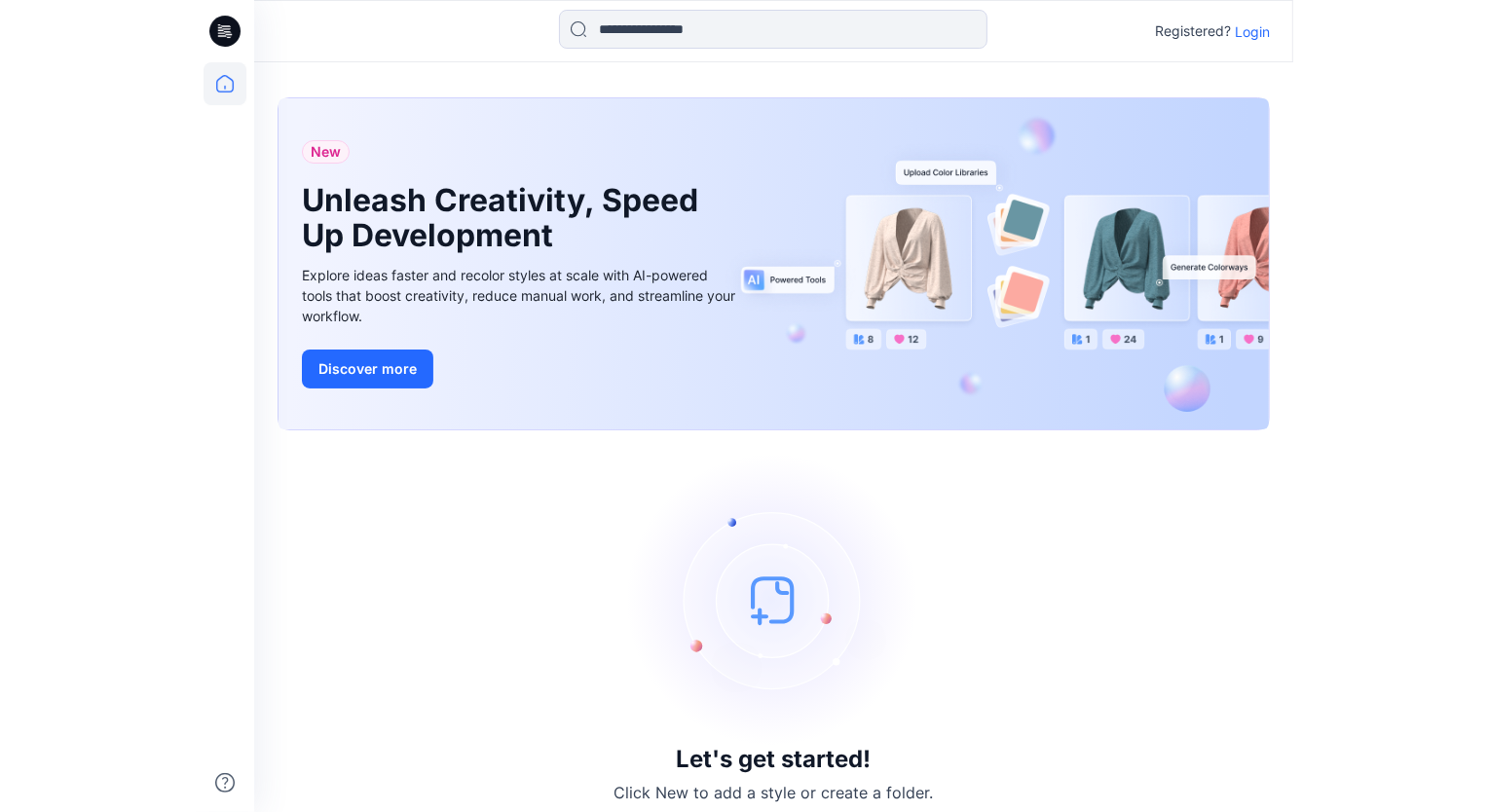 scroll, scrollTop: 0, scrollLeft: 0, axis: both 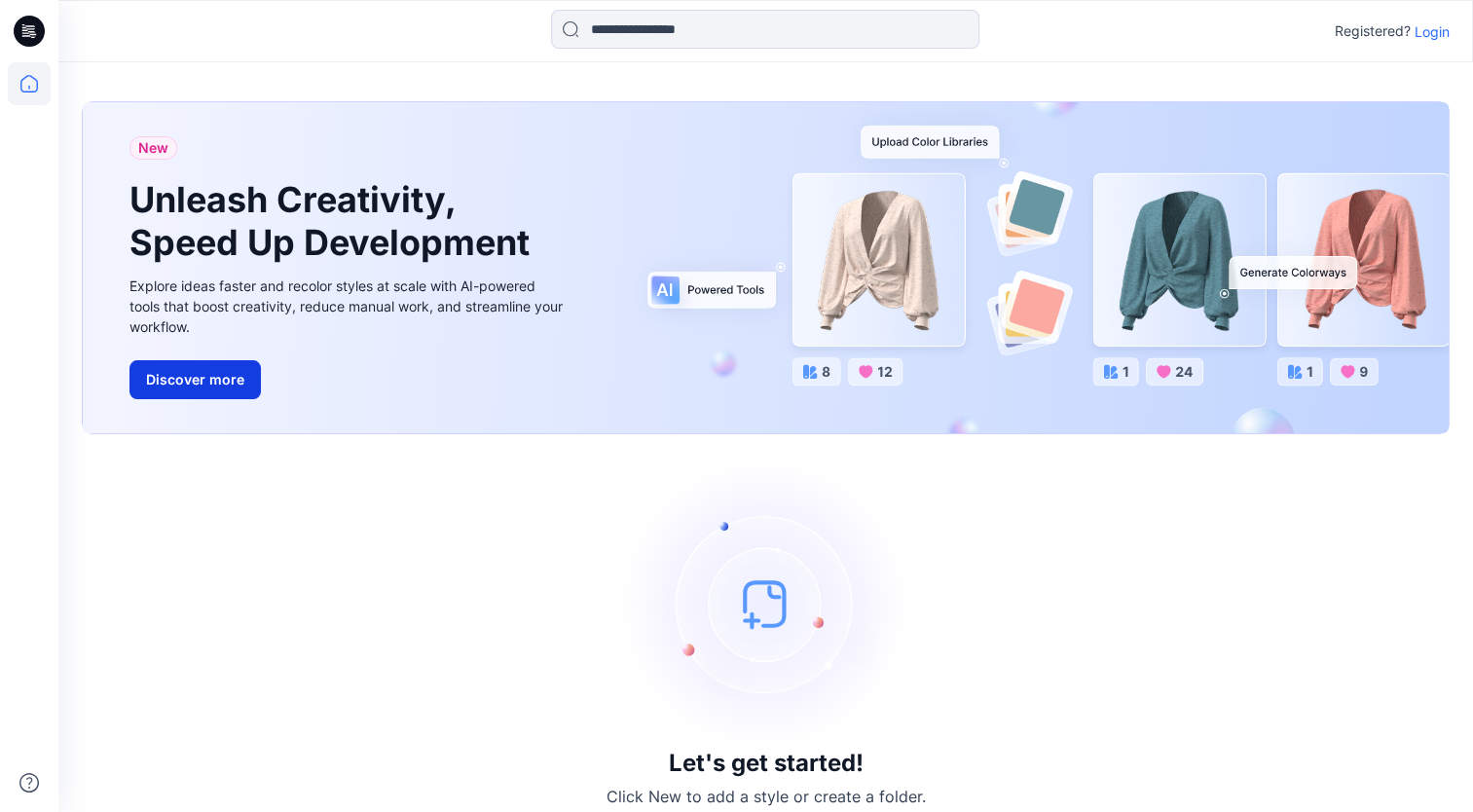 click on "Discover more" at bounding box center (195, 380) 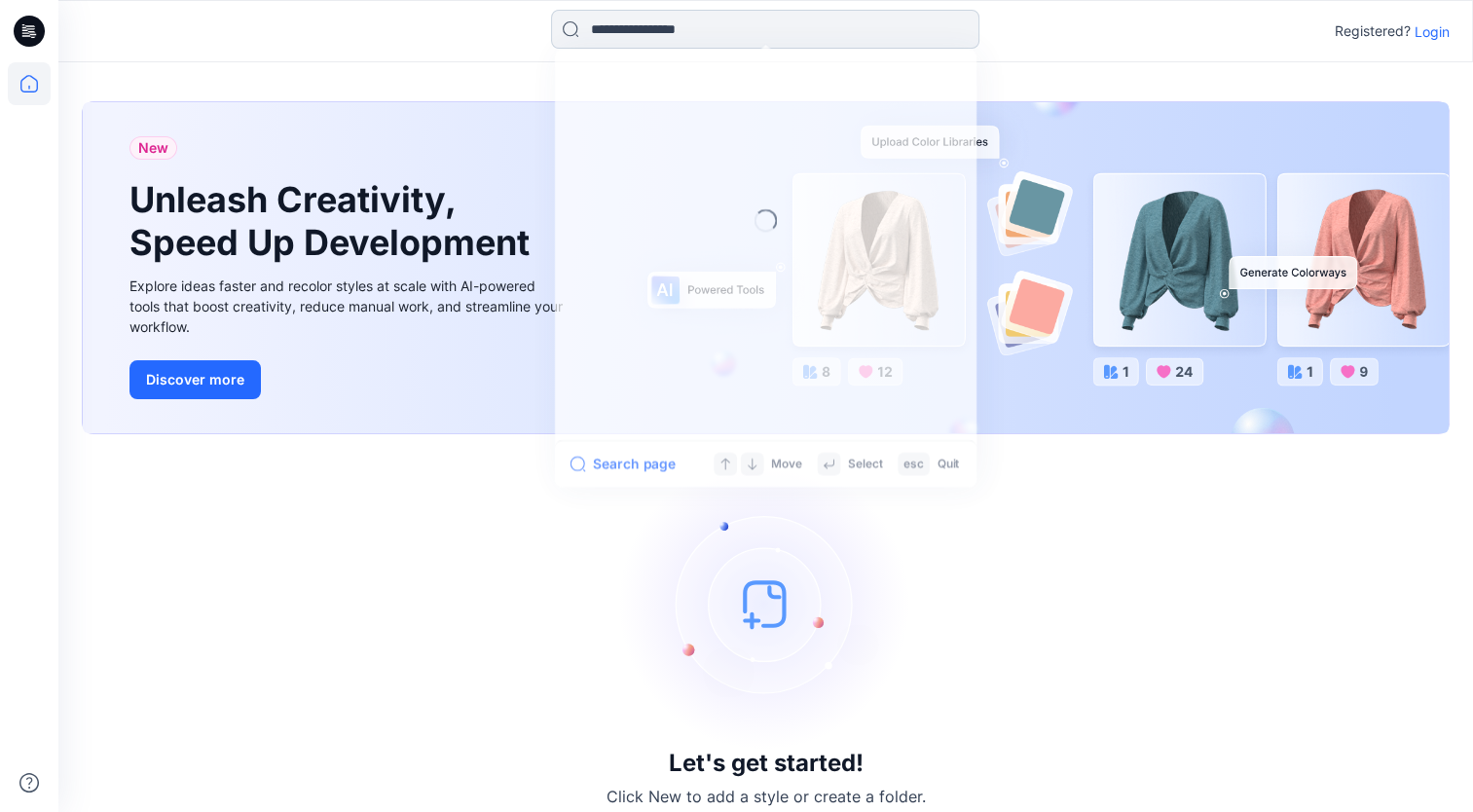 click at bounding box center (765, 29) 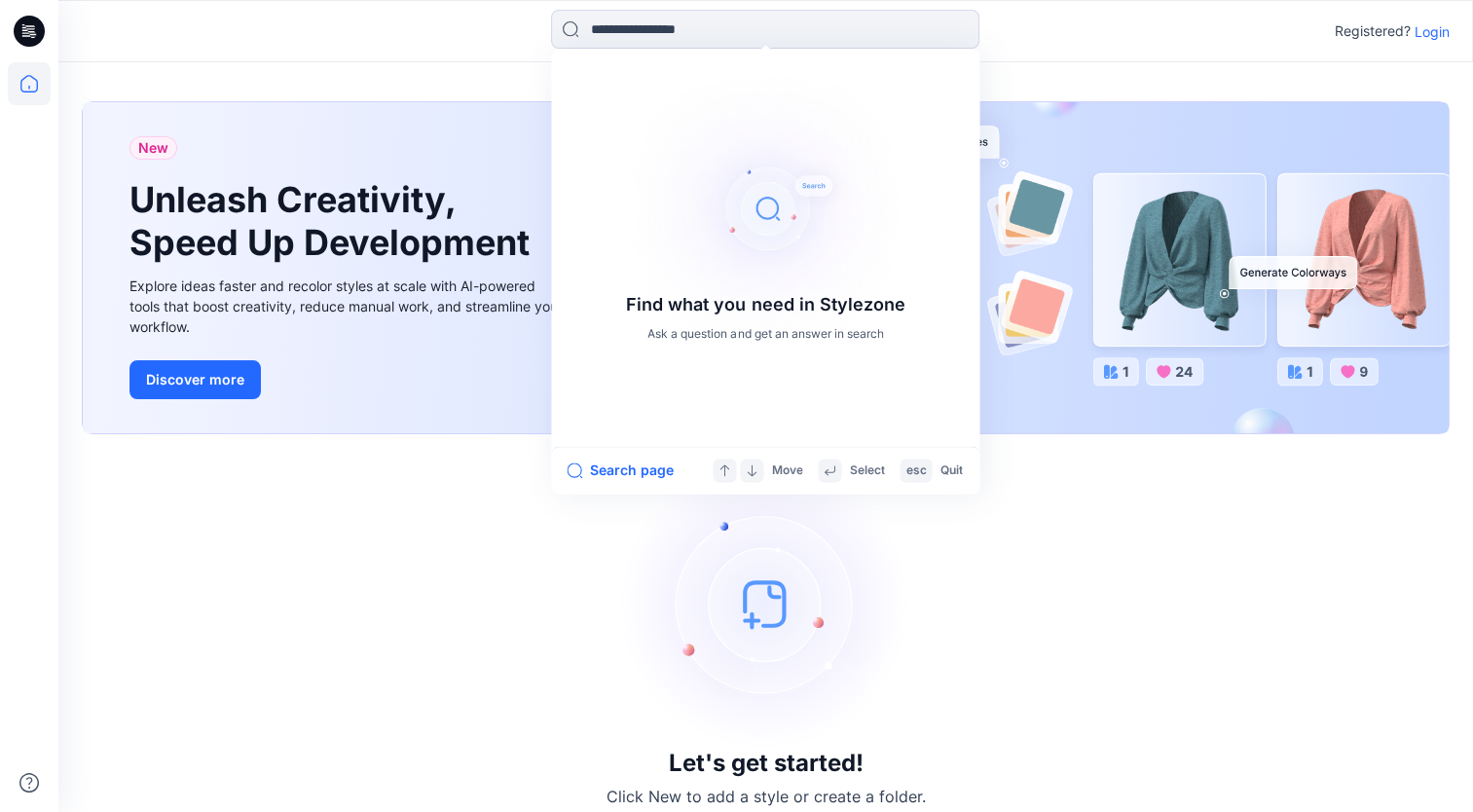 click at bounding box center (765, 208) 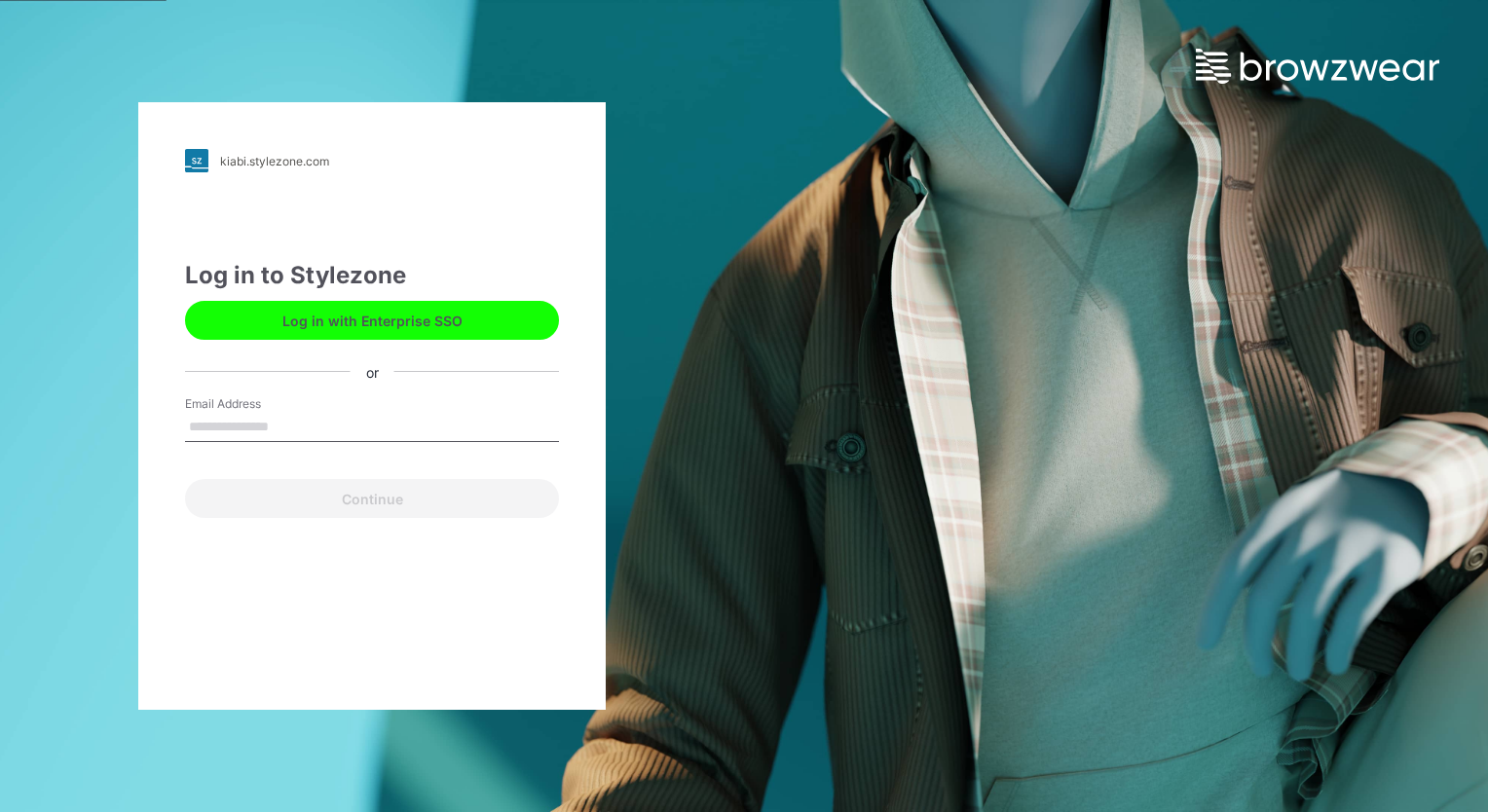 click on "Email Address" at bounding box center [372, 427] 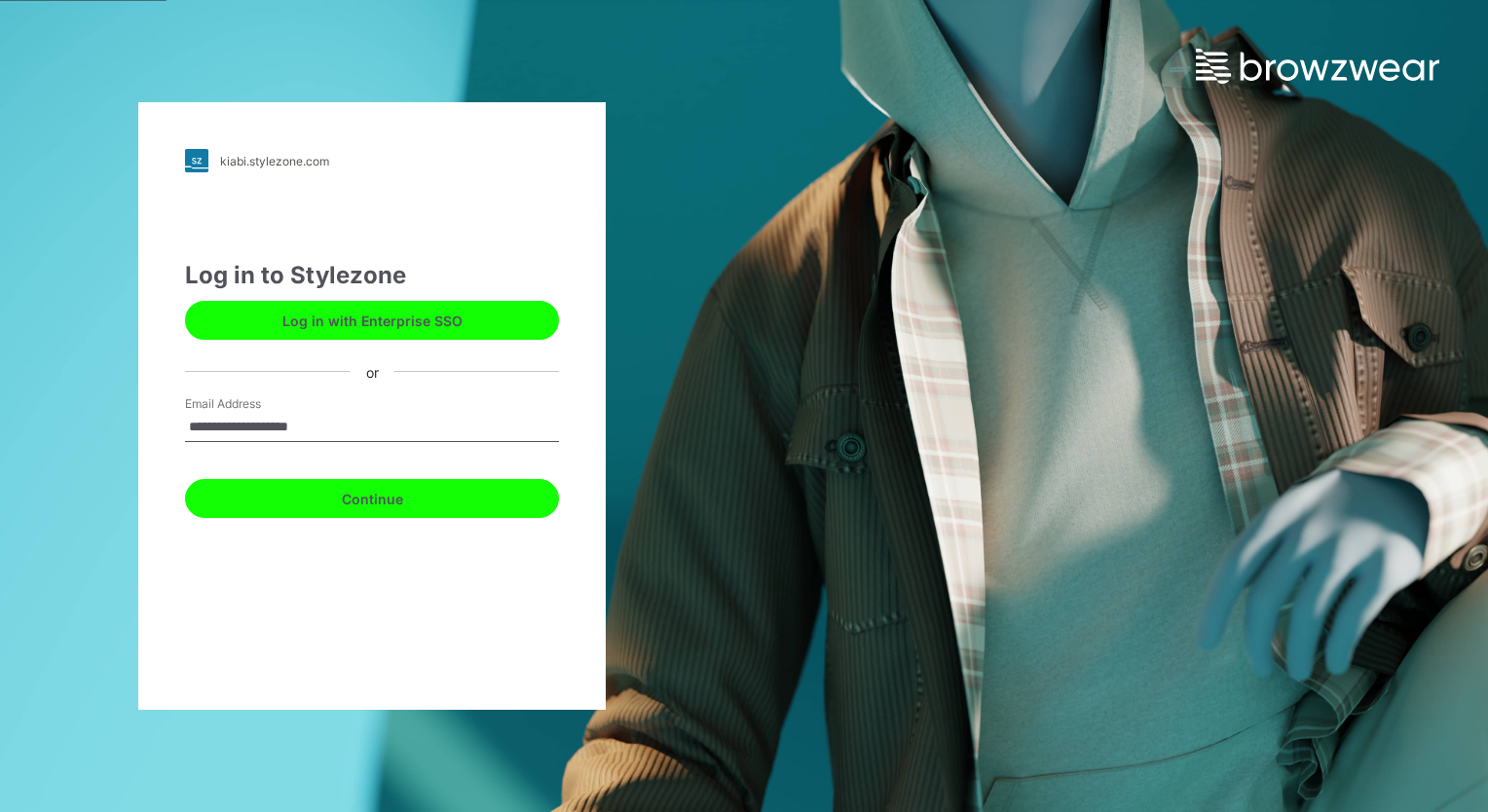 click on "Continue" at bounding box center [372, 498] 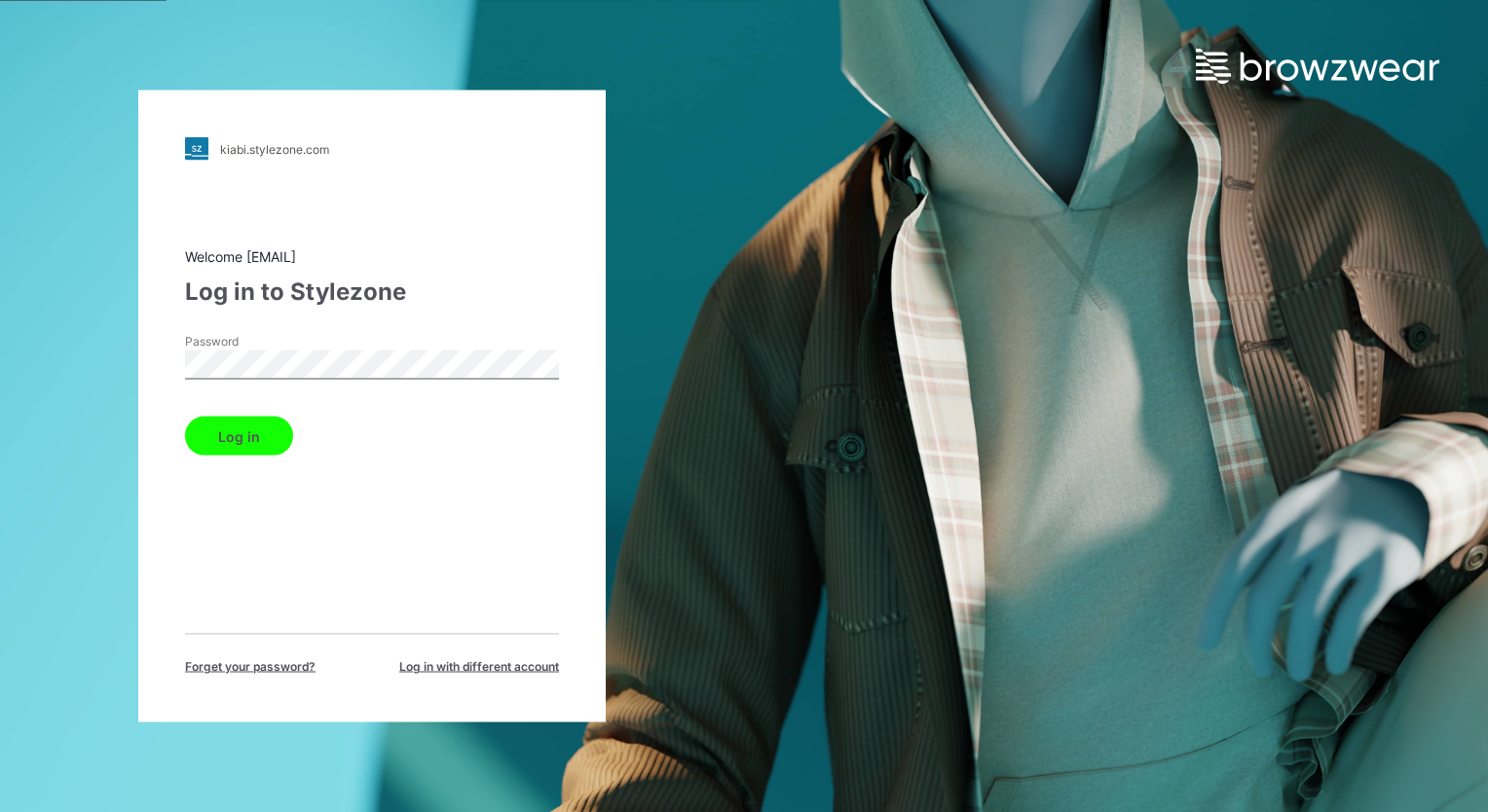 click on "Log in" at bounding box center (239, 436) 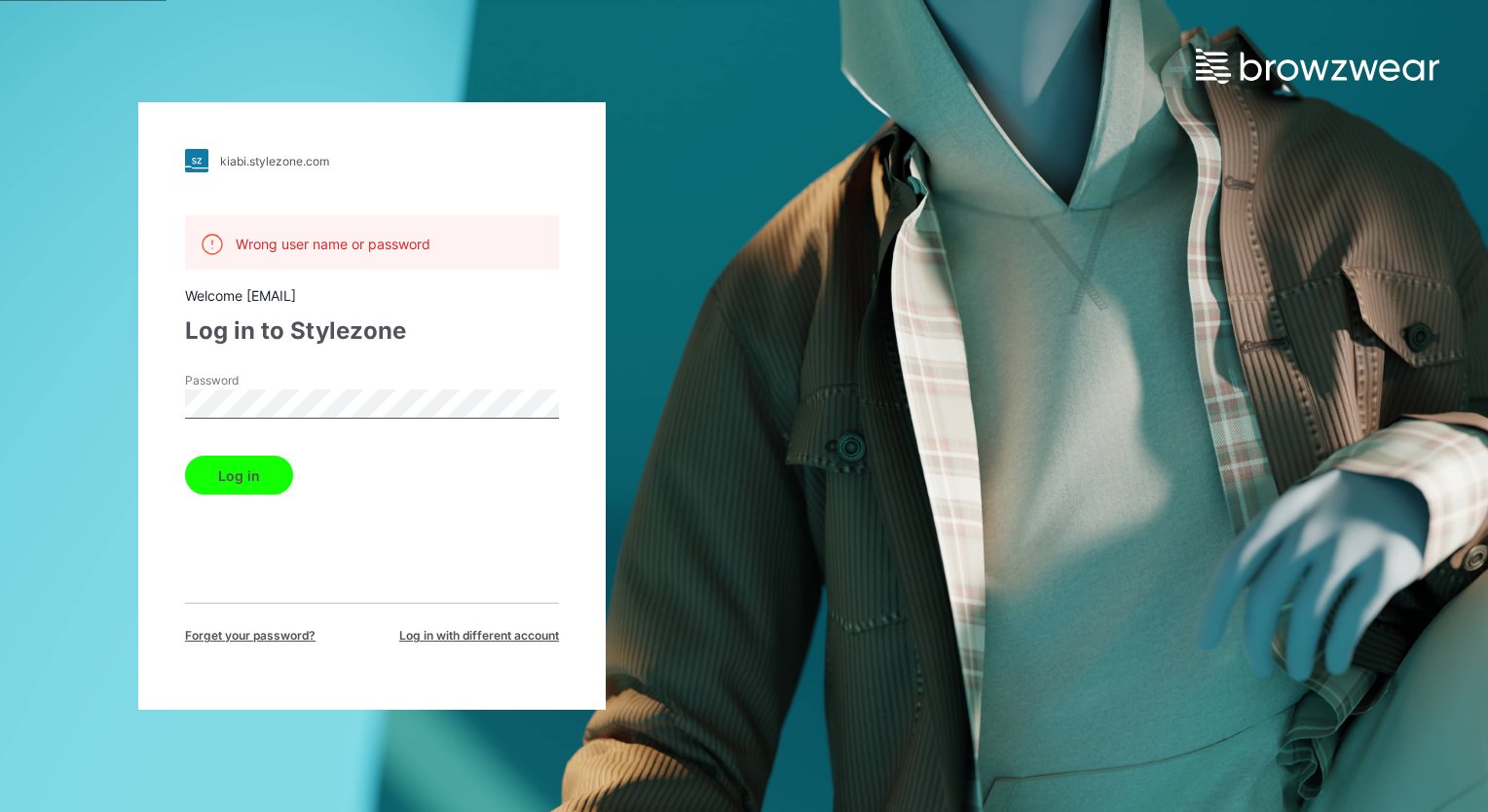 click on "kiabi.stylezone.com Loading... Wrong user name or password Welcome [EMAIL] Log in to Stylezone Password Log in Forget your password? Log in with different account" at bounding box center [372, 406] 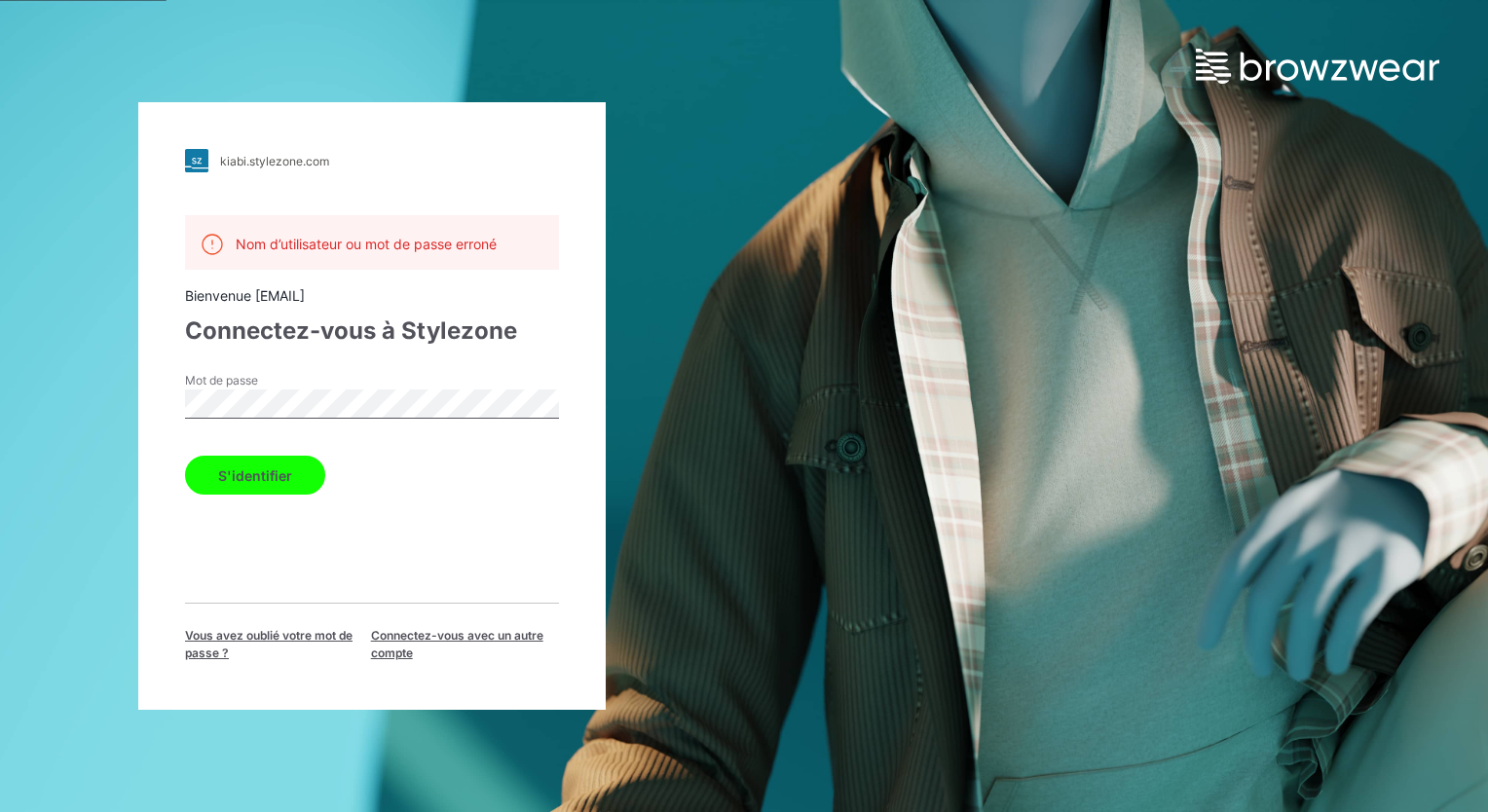 click on "Vous avez oublié votre mot de passe ?" at bounding box center [278, 645] 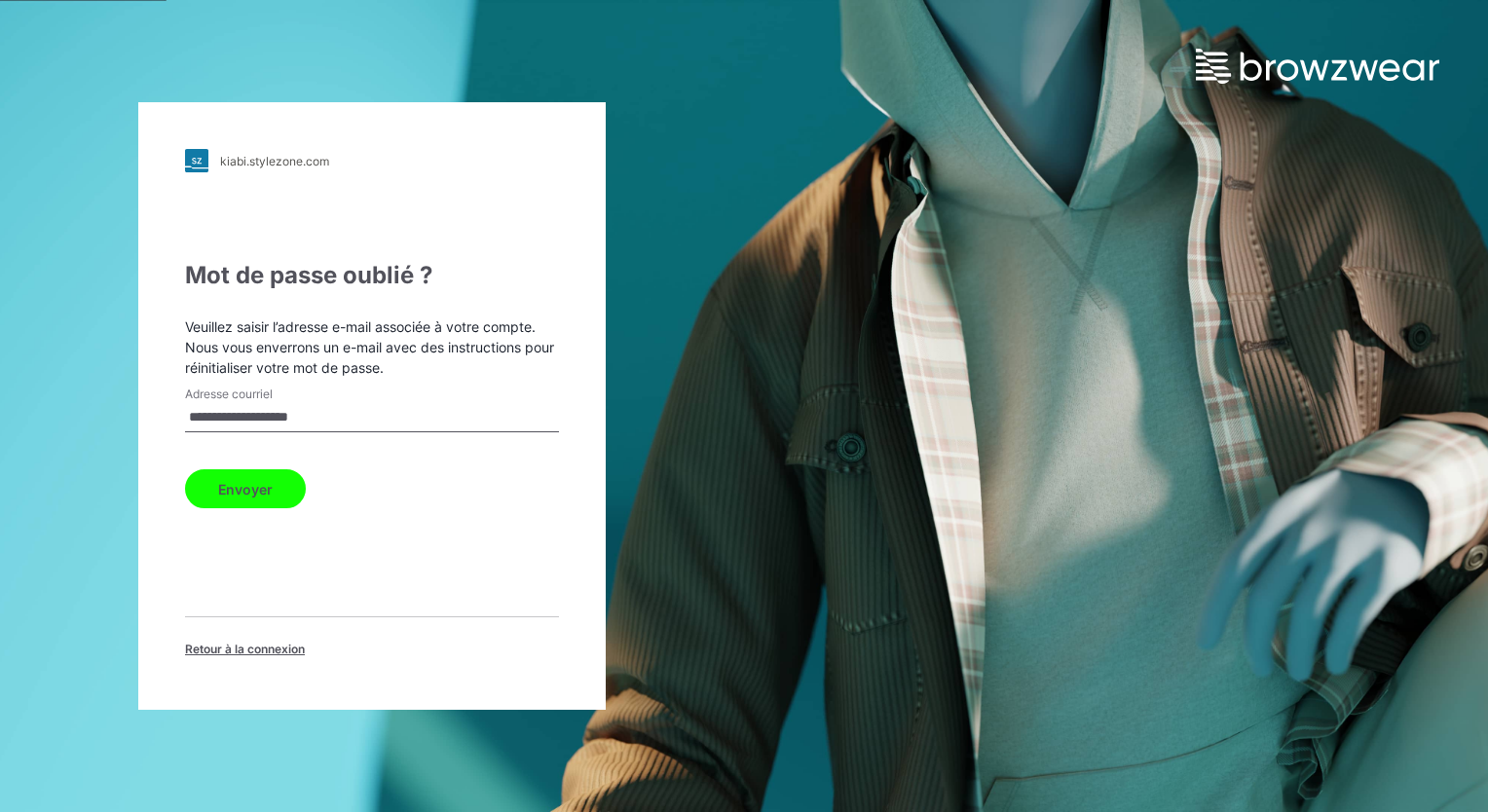 click on "Envoyer" at bounding box center [245, 489] 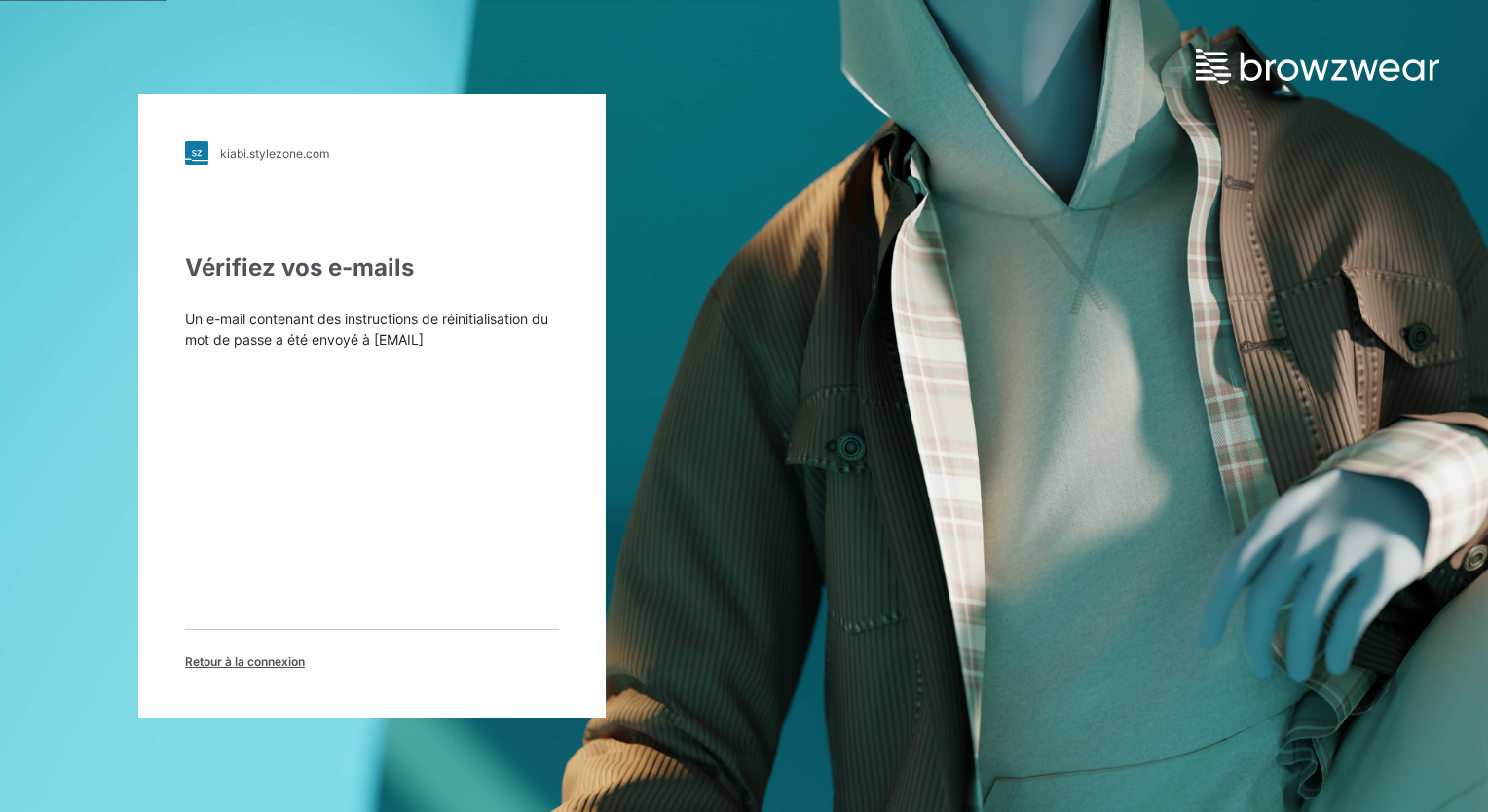 click on "Retour à la connexion" at bounding box center [244, 662] 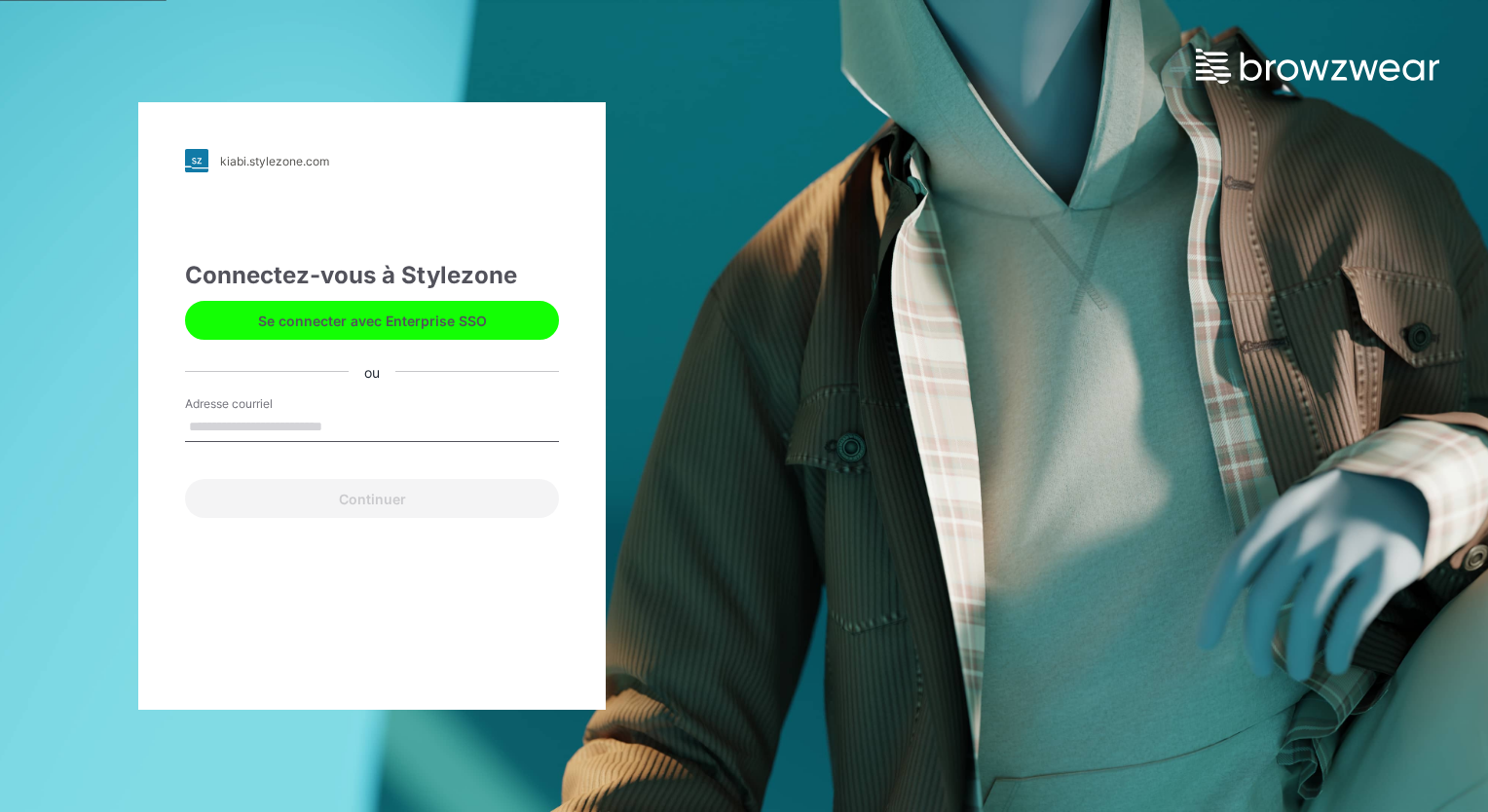 click on "Adresse courriel" at bounding box center (372, 427) 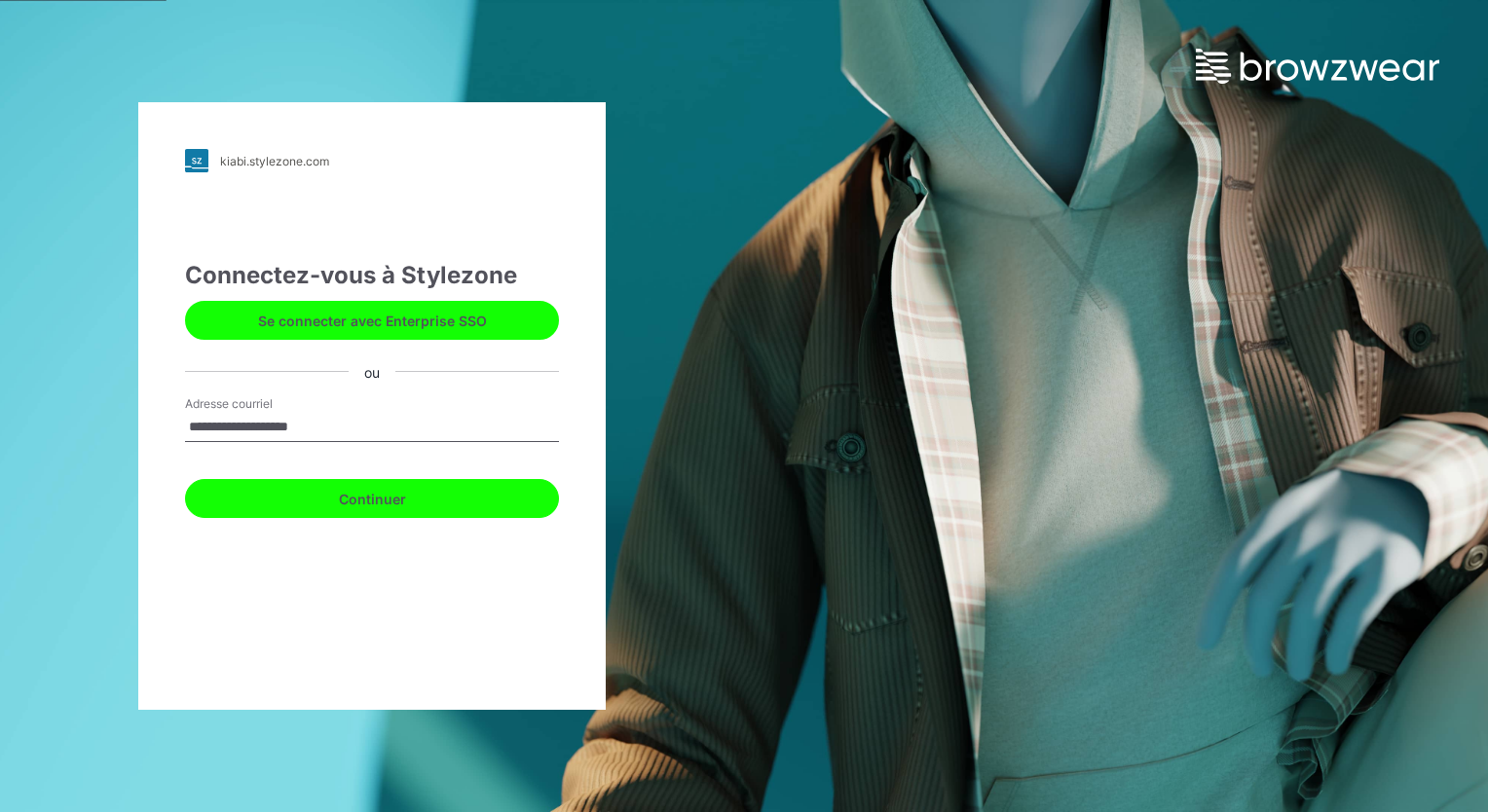 click on "Continuer" at bounding box center [372, 498] 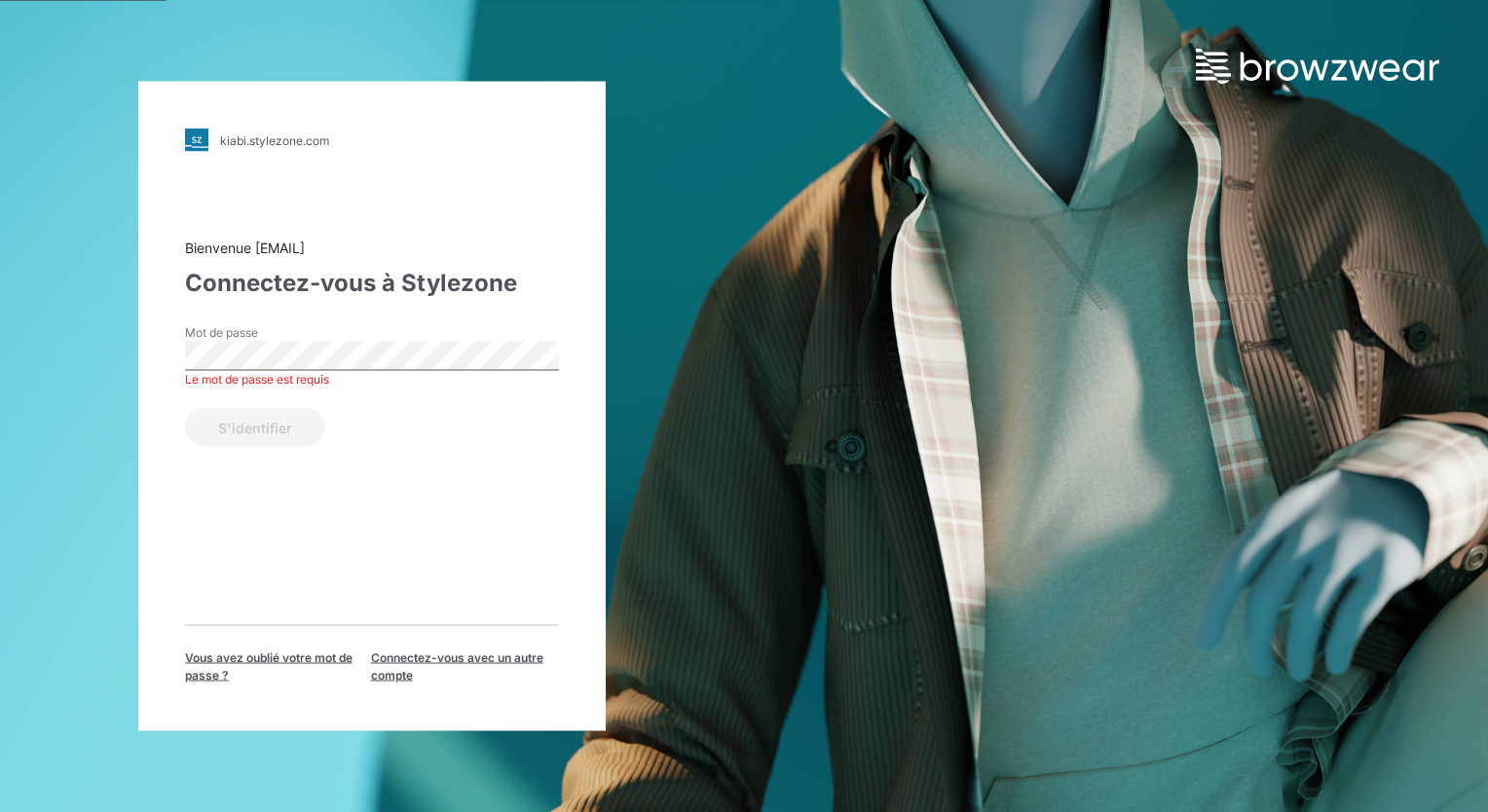 click on "kiabi.stylezone.com Loading... Bienvenue [EMAIL] Connectez-vous à Stylezone Mot de passe Le mot de passe est requis S'identifier Vous avez oublié votre mot de passe ? Connectez-vous avec un autre compte" at bounding box center [372, 406] 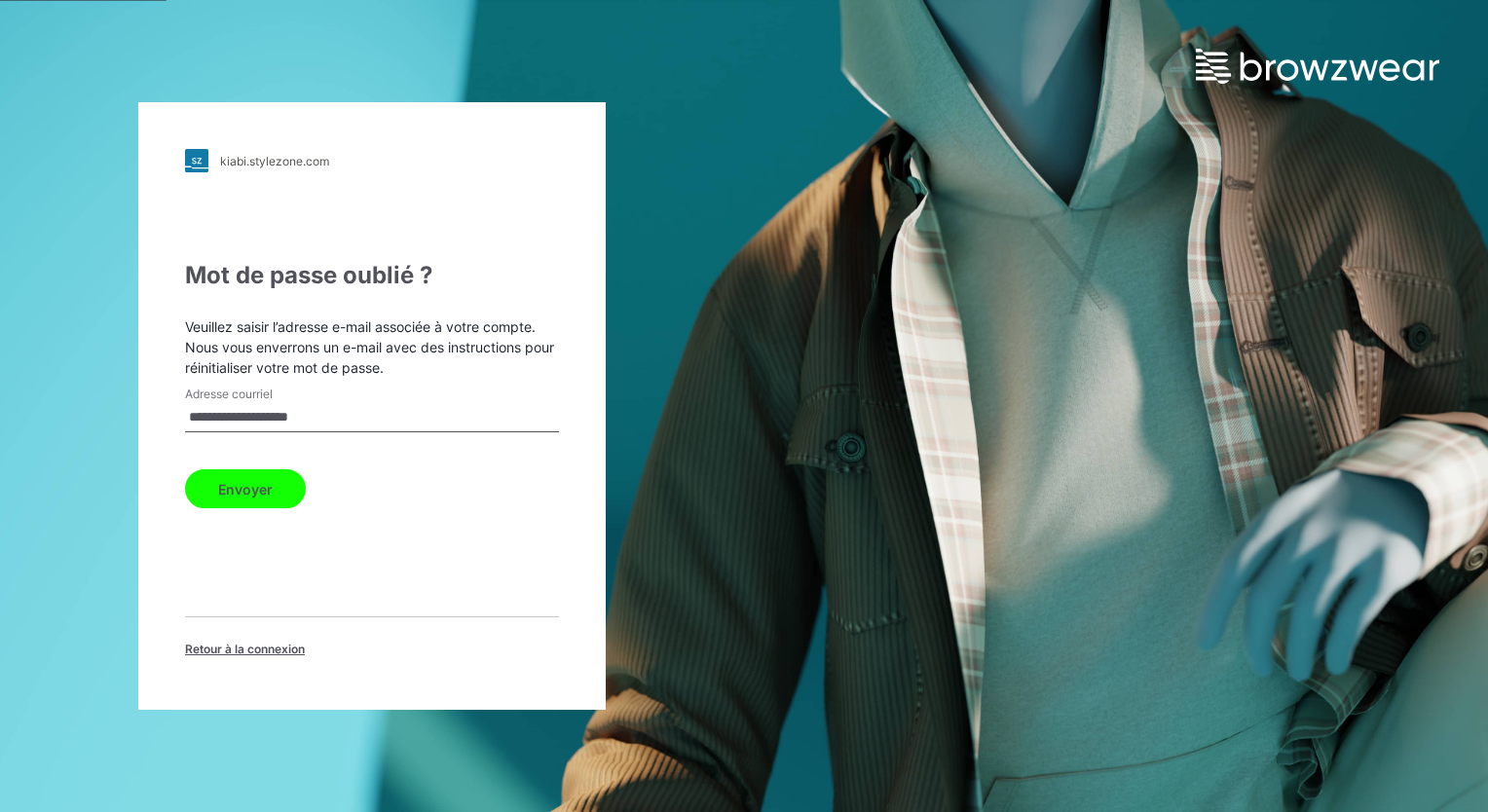 click on "Envoyer" at bounding box center [245, 489] 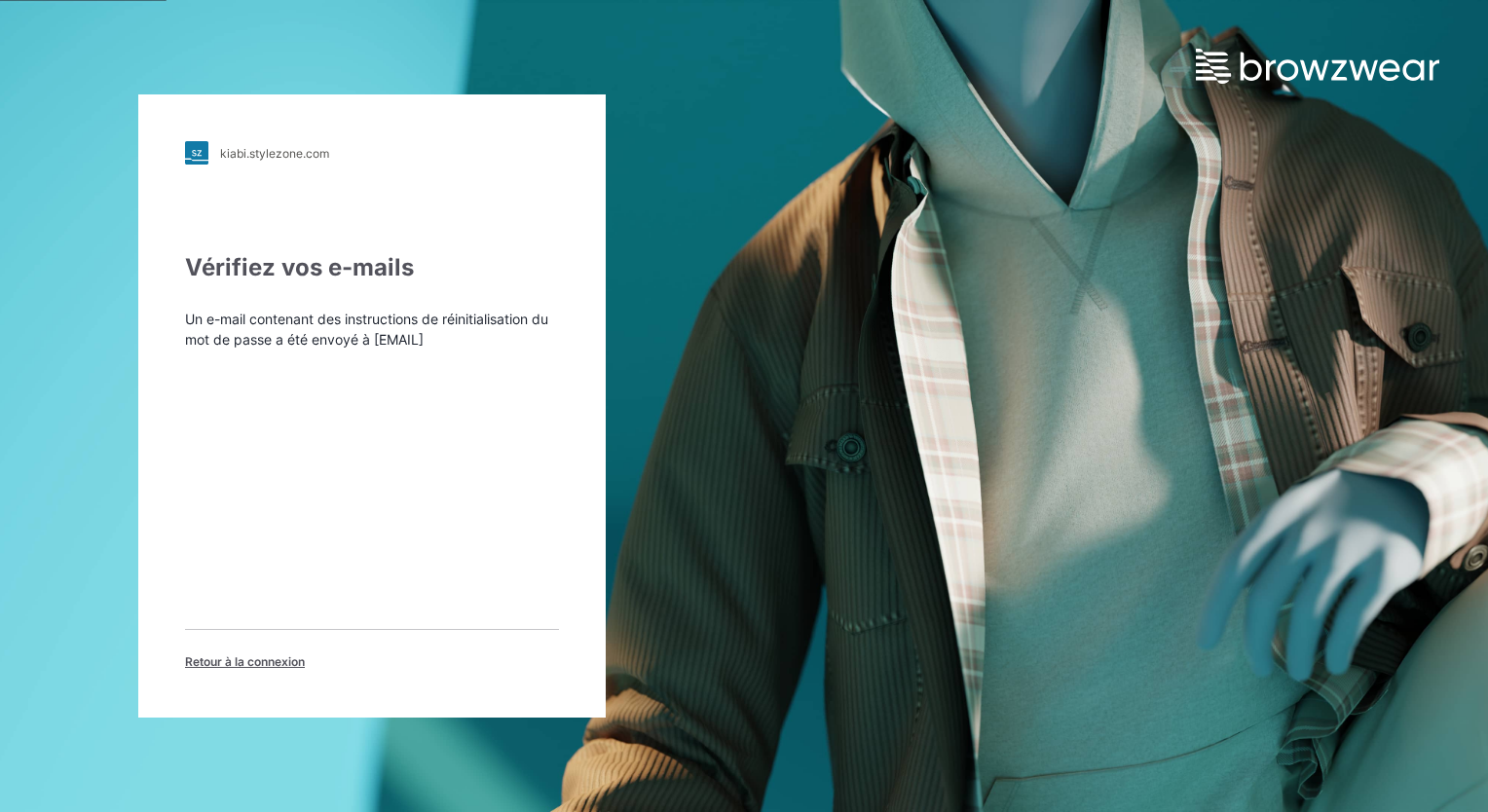click on "Retour à la connexion" at bounding box center [244, 662] 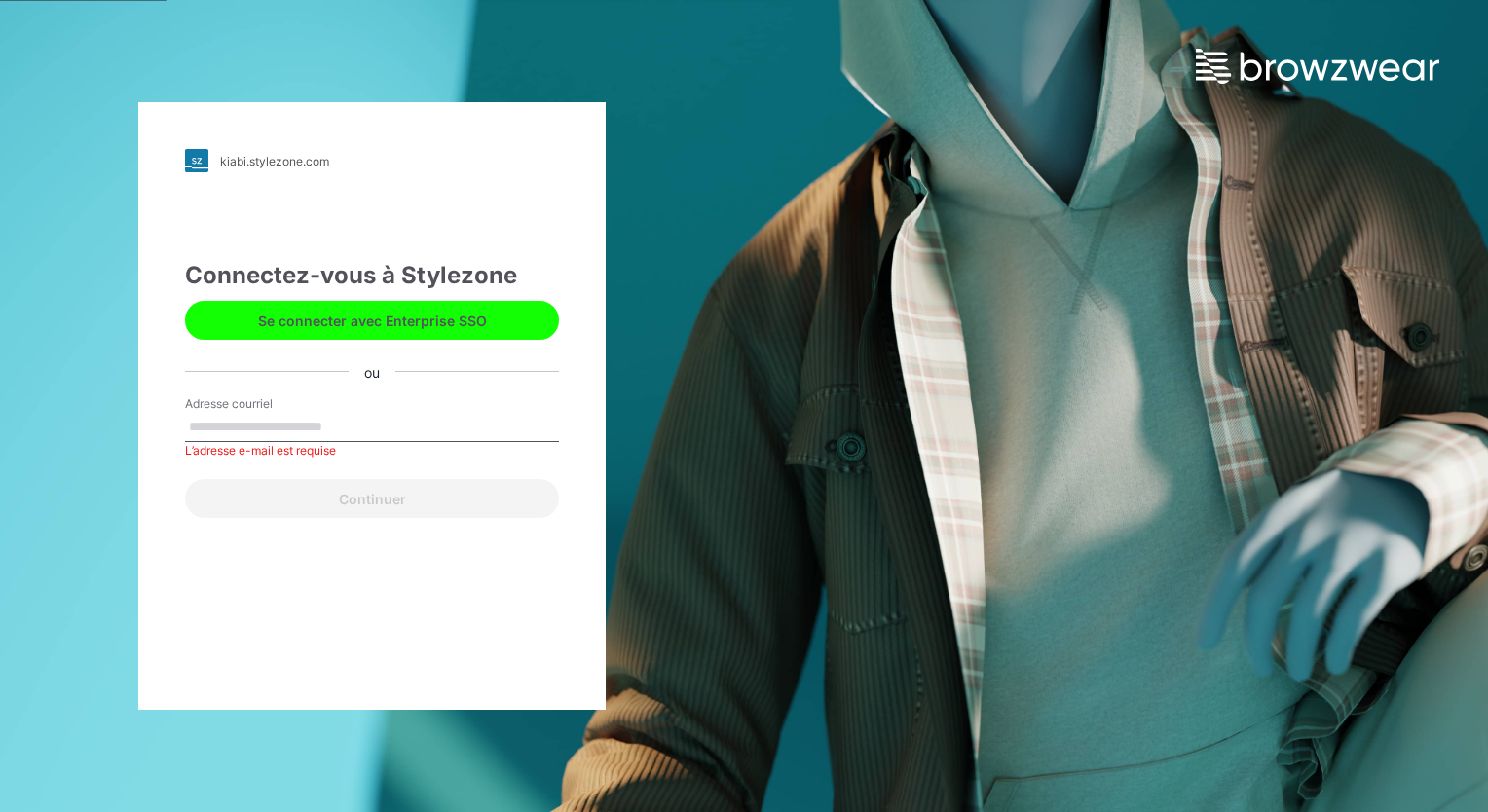 click on "kiabi.stylezone.com" at bounding box center [275, 161] 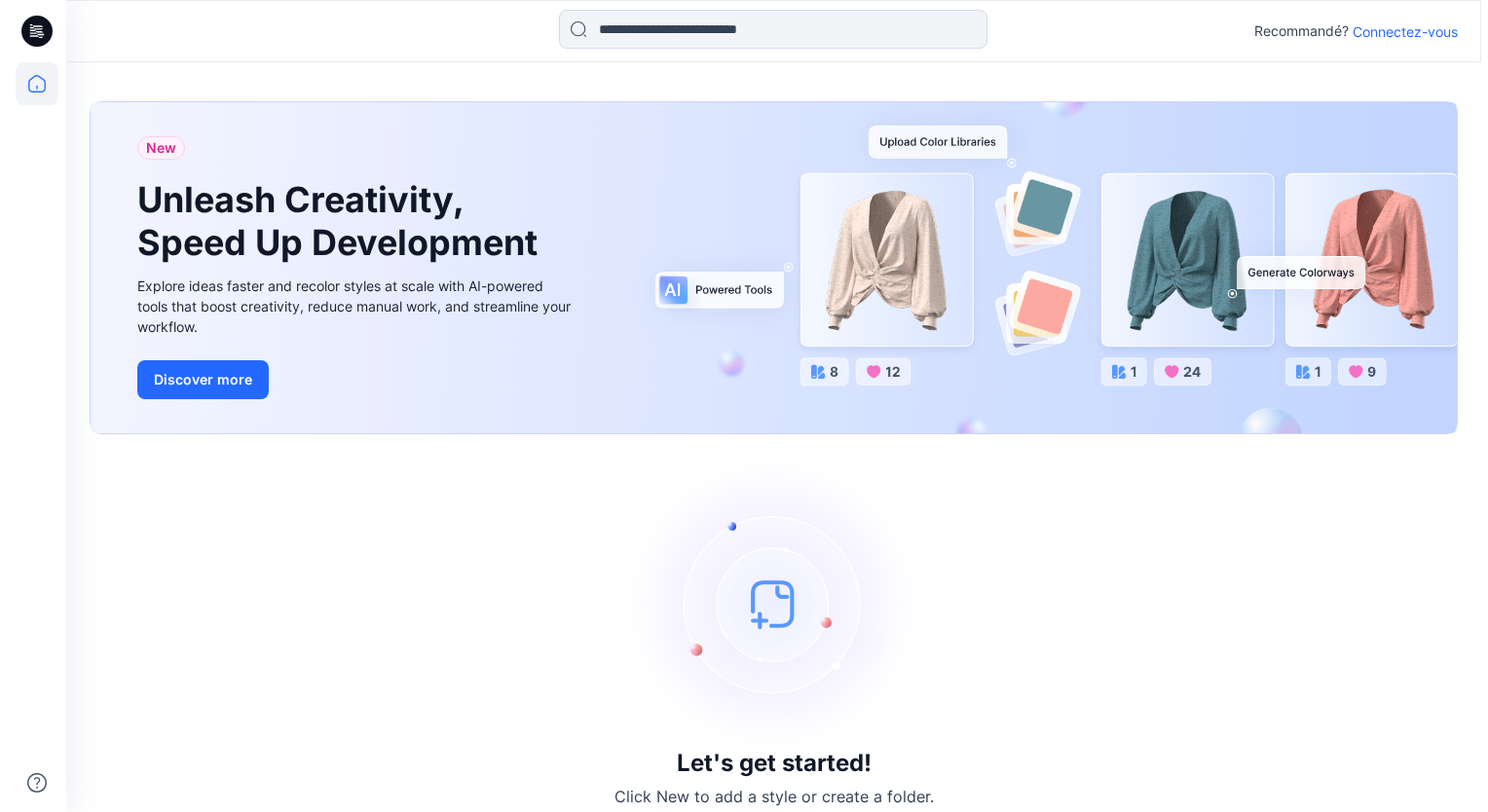 scroll, scrollTop: 0, scrollLeft: 0, axis: both 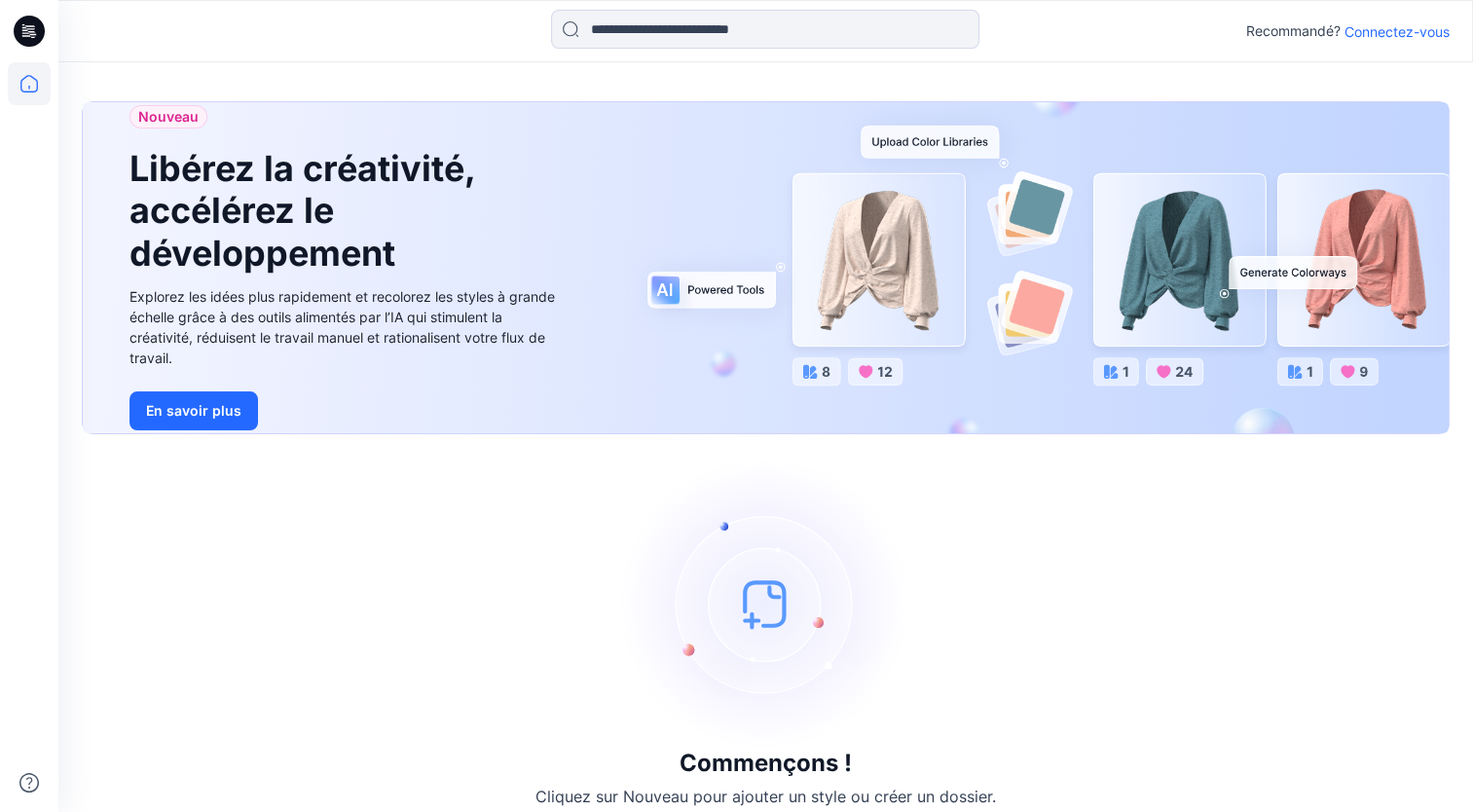 click at bounding box center (766, 604) 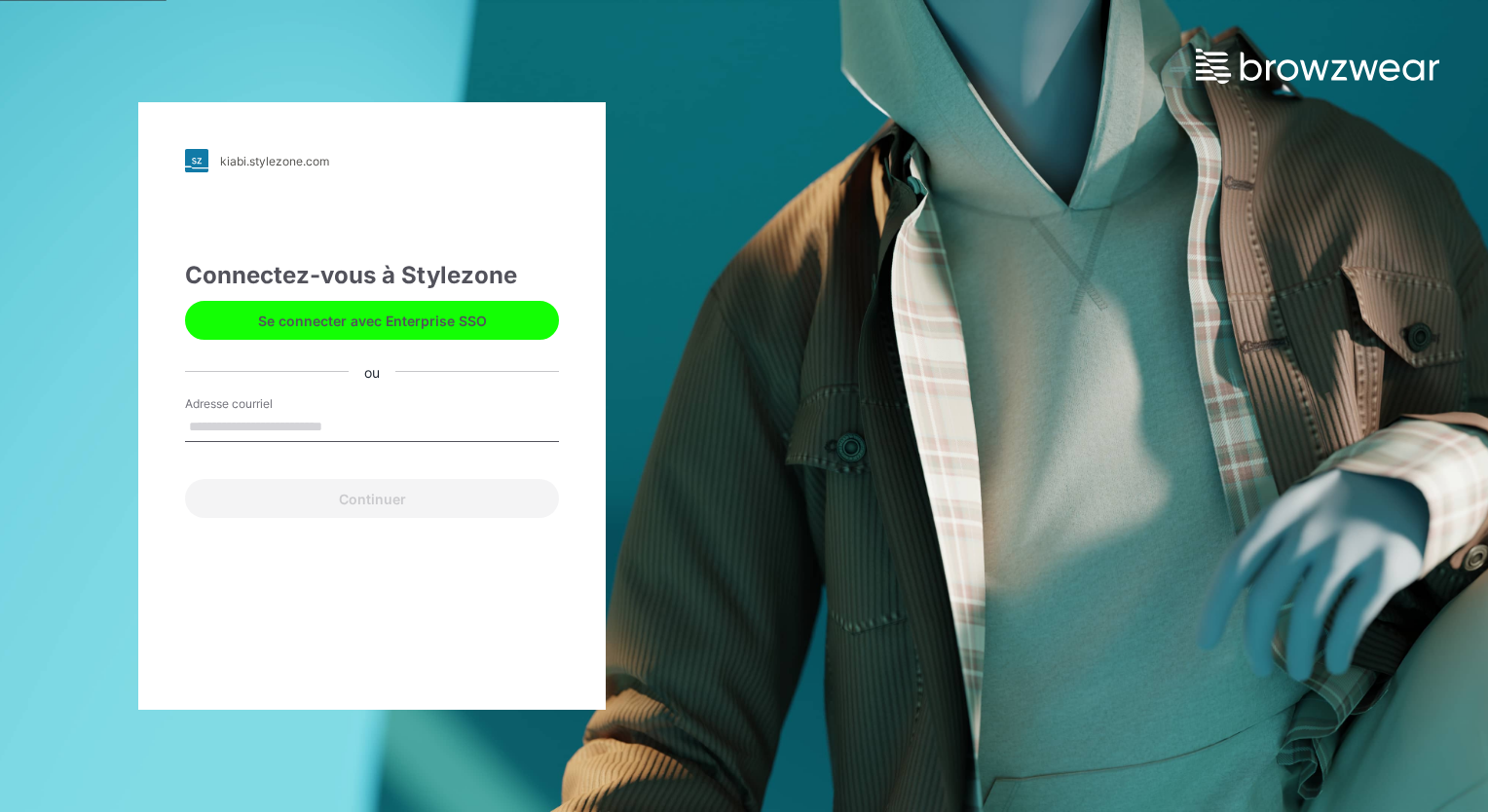 click on "Adresse courriel" at bounding box center [372, 427] 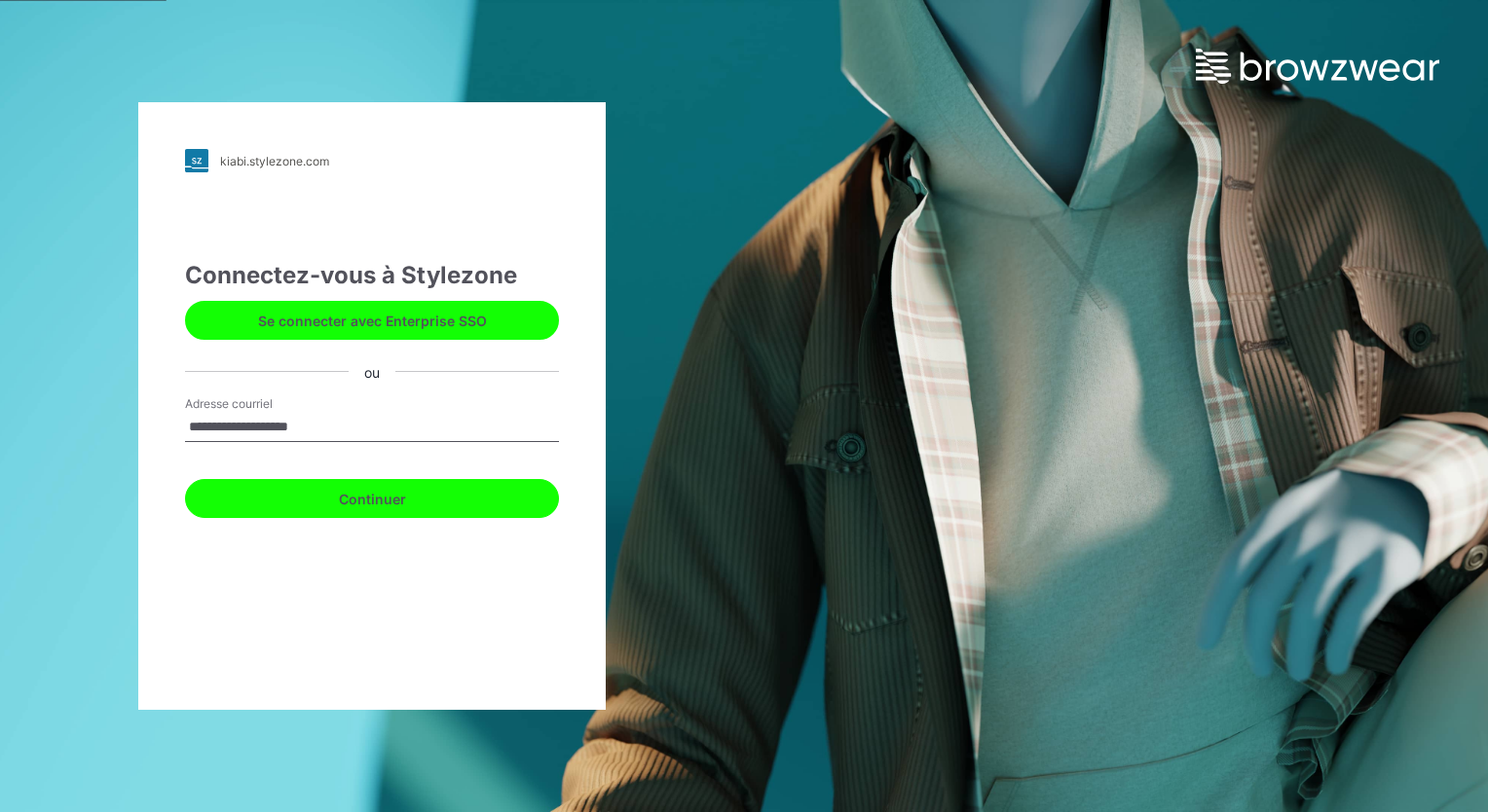 click on "Continuer" at bounding box center [372, 498] 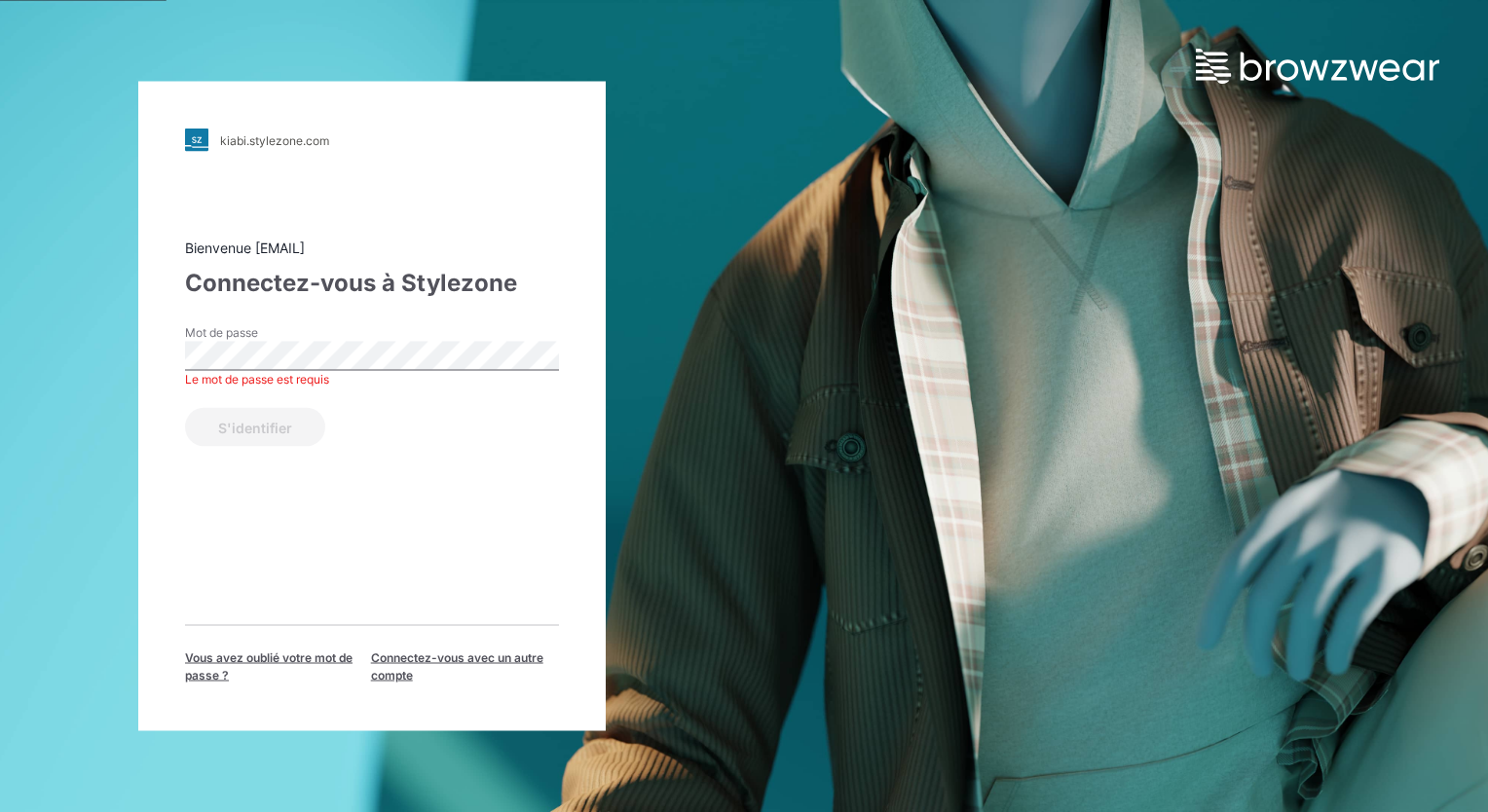 click on "kiabi.stylezone.com Loading... Bienvenue [EMAIL] Connectez-vous à Stylezone Mot de passe Le mot de passe est requis S'identifier Vous avez oublié votre mot de passe ? Connectez-vous avec un autre compte" at bounding box center (372, 406) 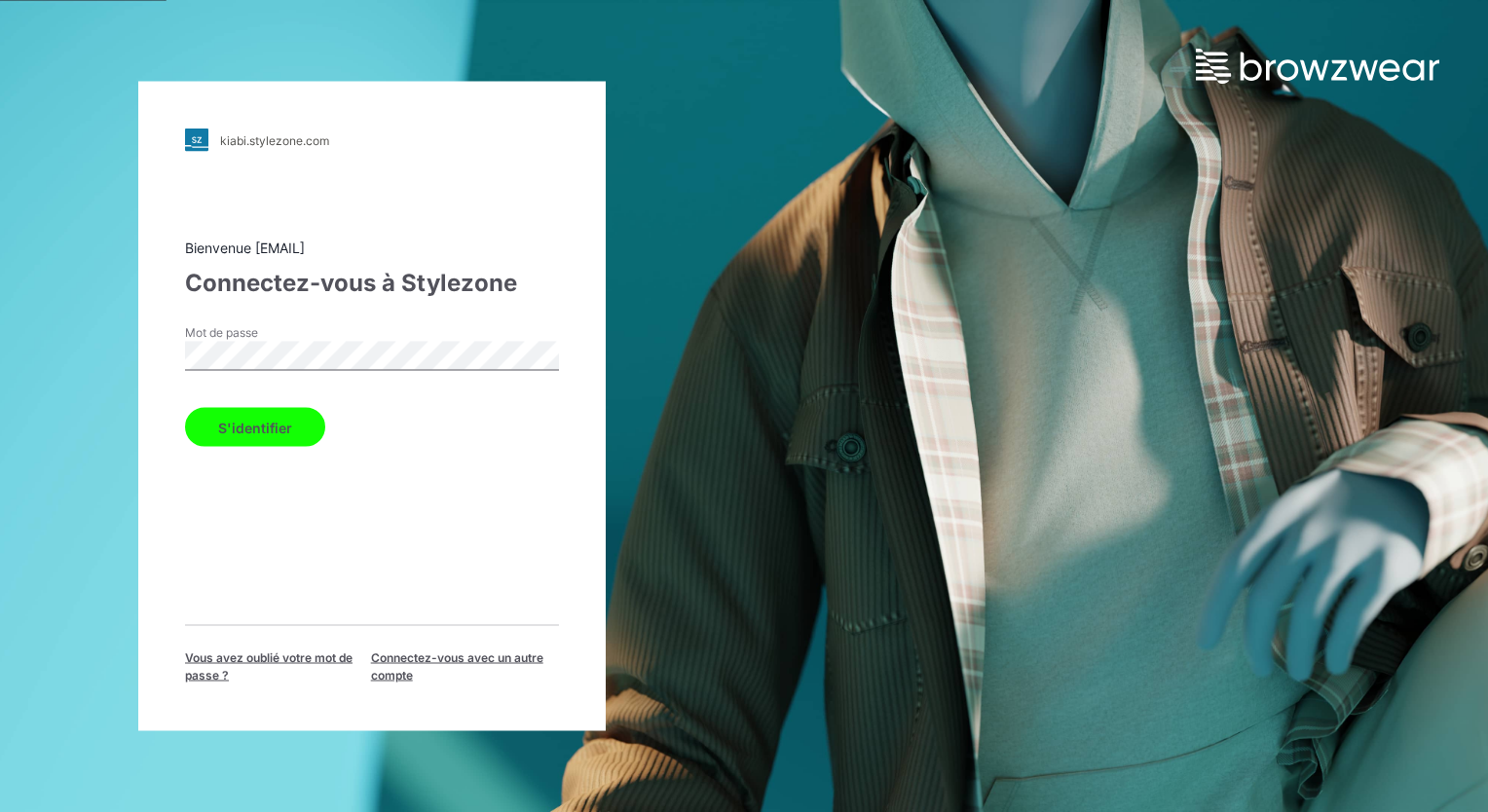 click on "S'identifier" at bounding box center [255, 427] 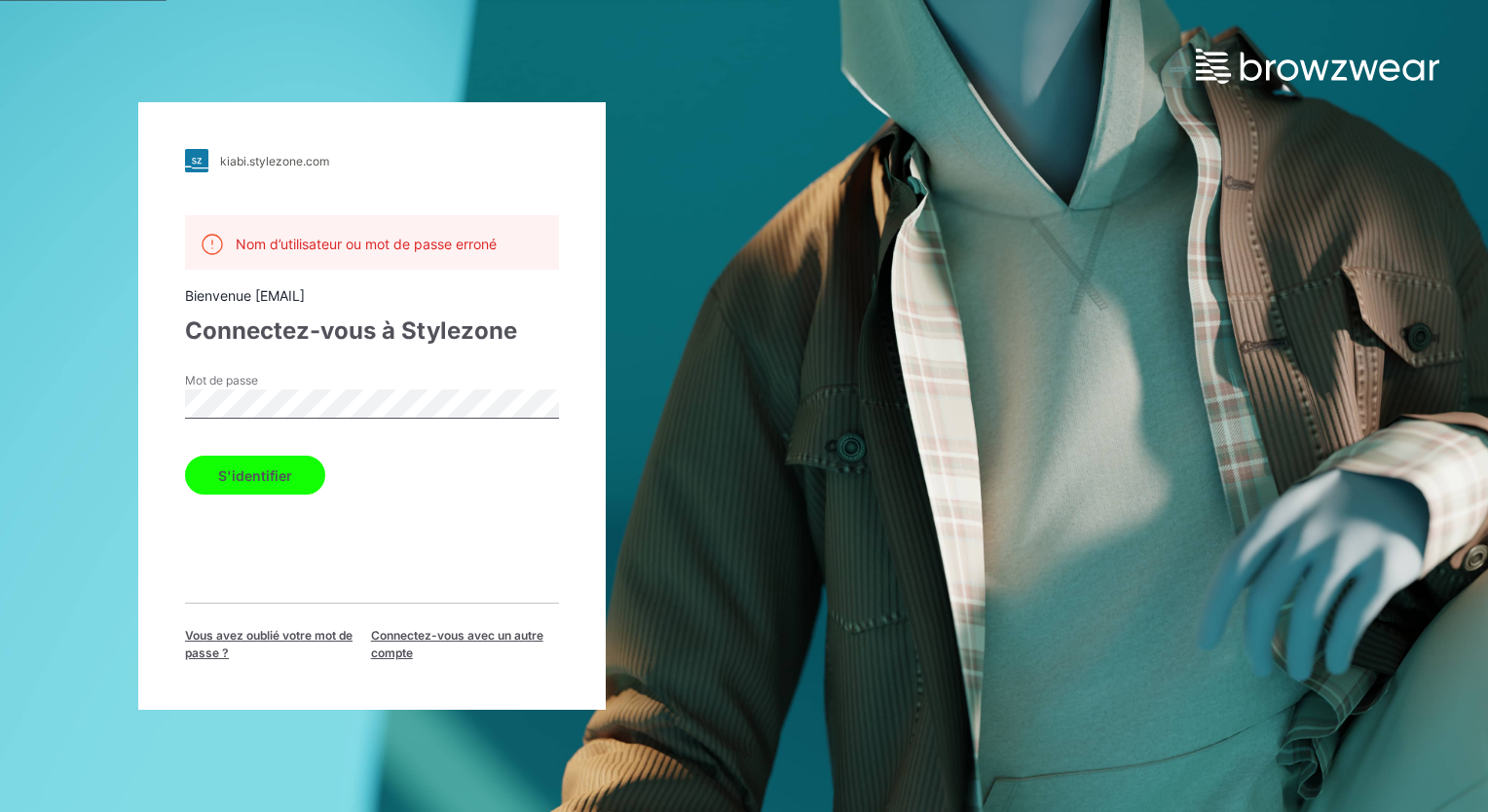 click on "kiabi.stylezone.com Loading... Nom d’utilisateur ou mot de passe erroné Bienvenue v.rombouts@kiabi.com Connectez-vous à Stylezone Mot de passe S'identifier Vous avez oublié votre mot de passe ? Connectez-vous avec un autre compte" at bounding box center (372, 406) 